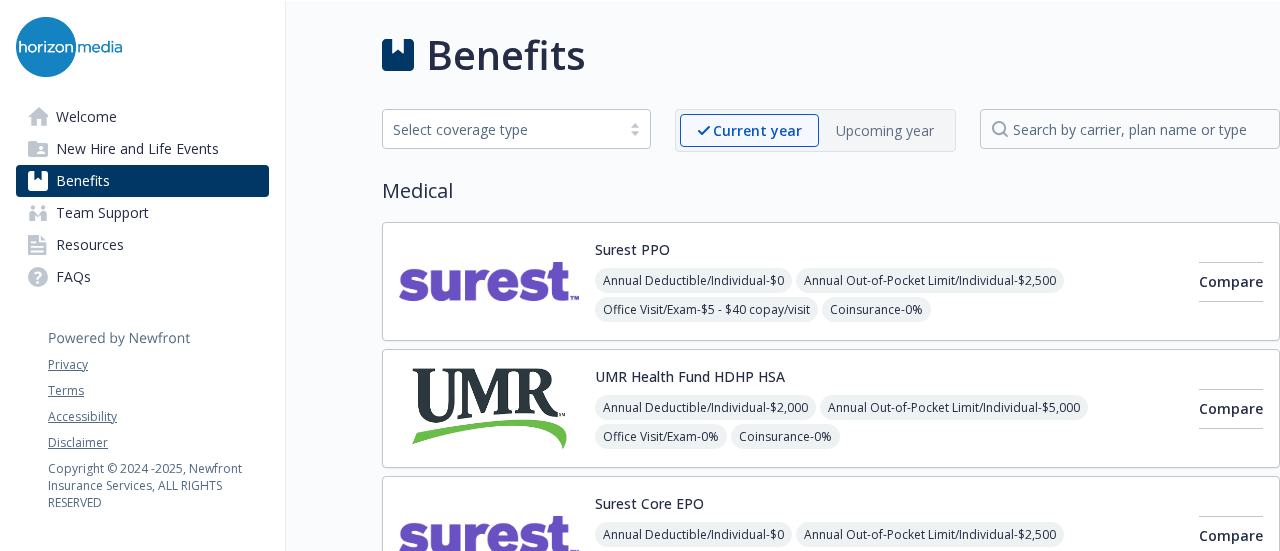 scroll, scrollTop: 0, scrollLeft: 0, axis: both 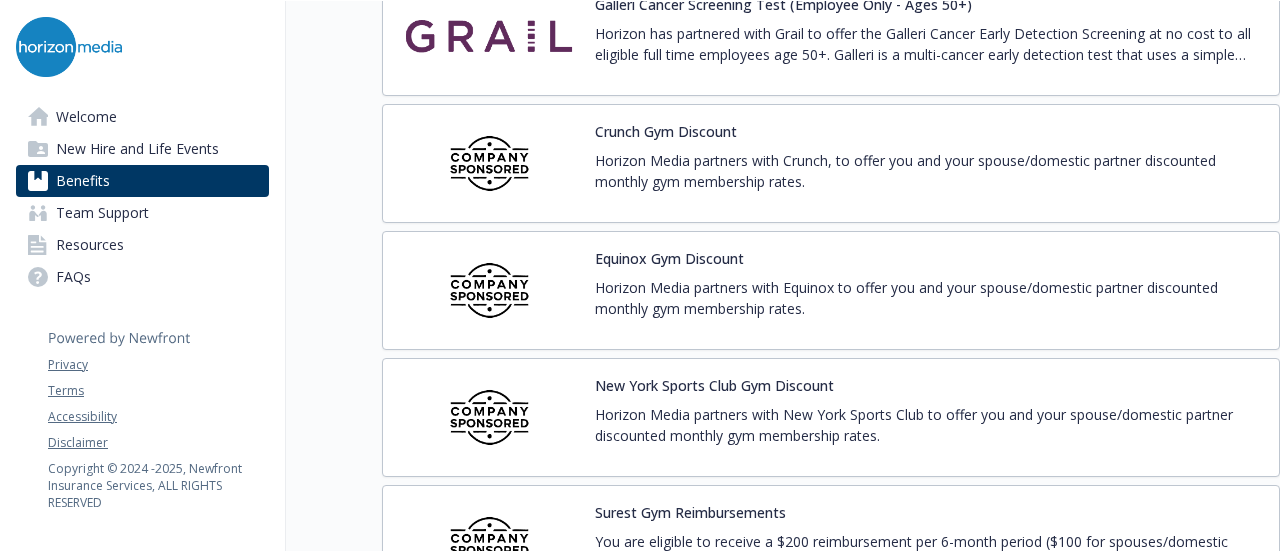 click at bounding box center [489, 290] 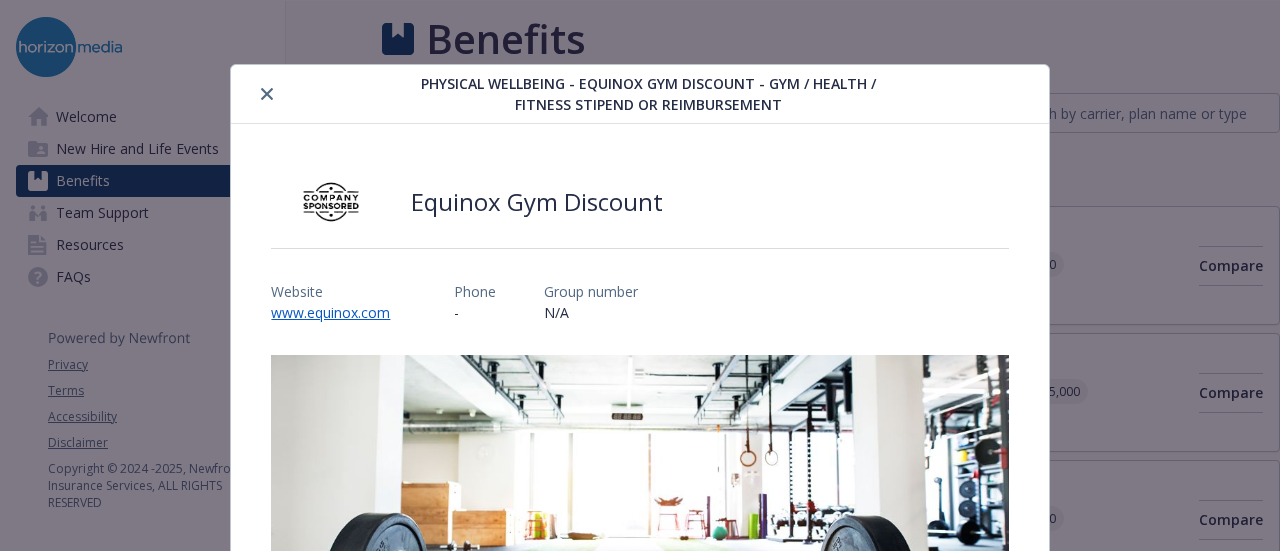 scroll, scrollTop: 4483, scrollLeft: 0, axis: vertical 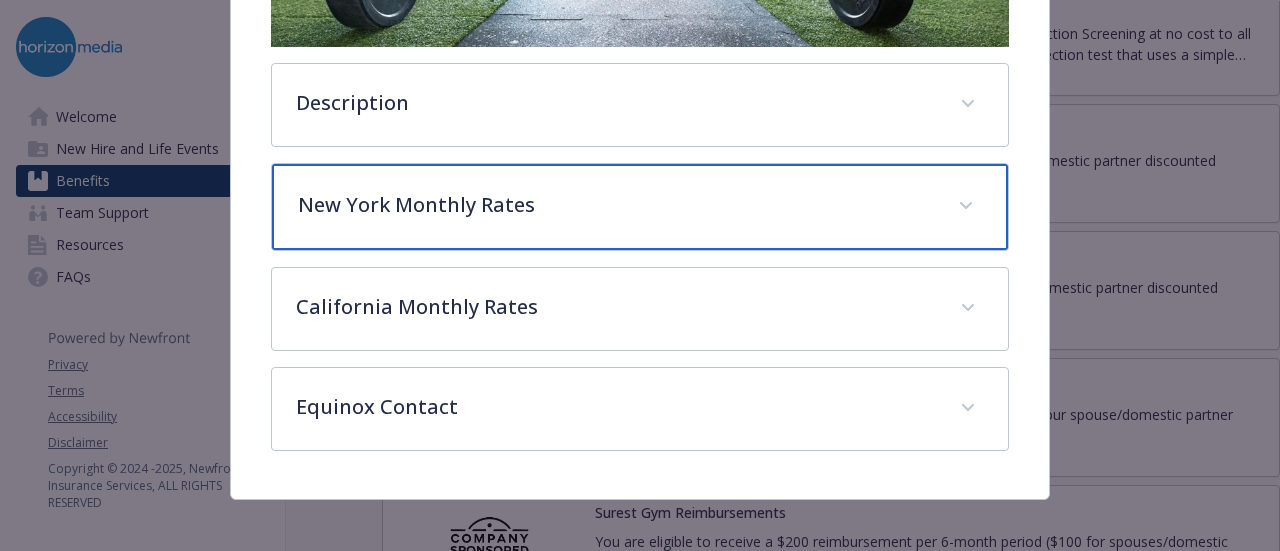 click on "New York Monthly Rates" at bounding box center (639, 207) 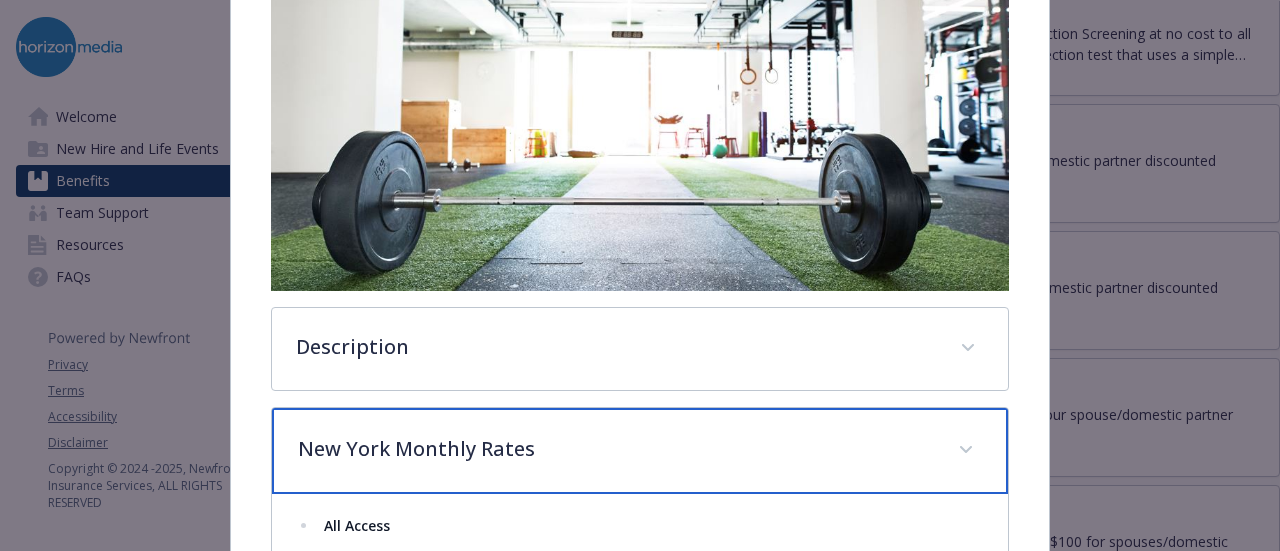 scroll, scrollTop: 376, scrollLeft: 0, axis: vertical 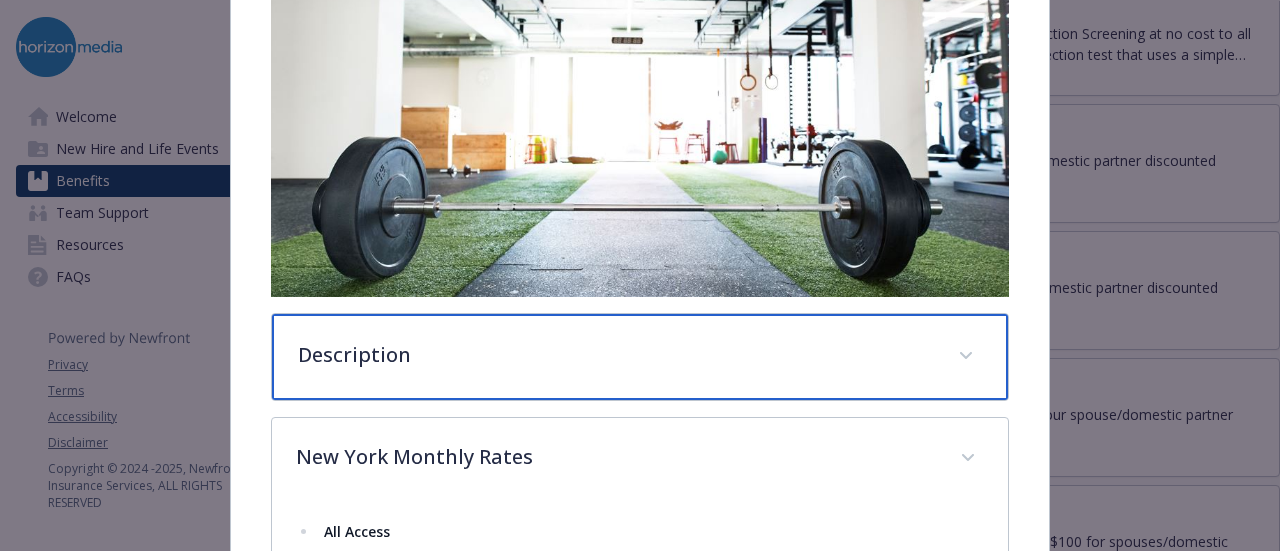 click on "Description" at bounding box center (615, 355) 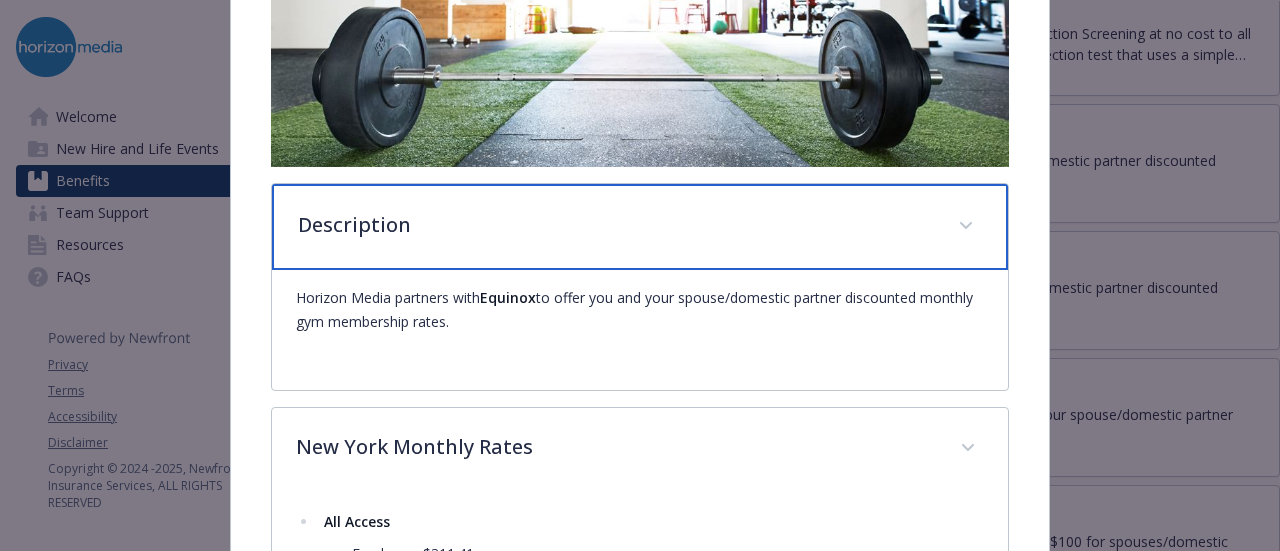 scroll, scrollTop: 508, scrollLeft: 0, axis: vertical 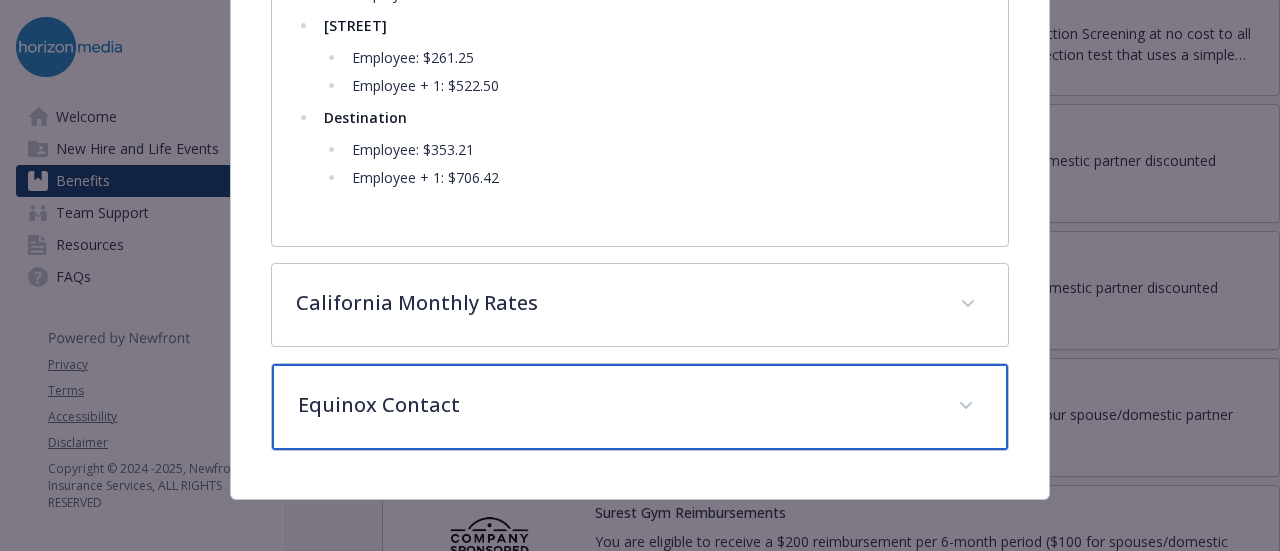 click on "Equinox Contact" at bounding box center (639, 407) 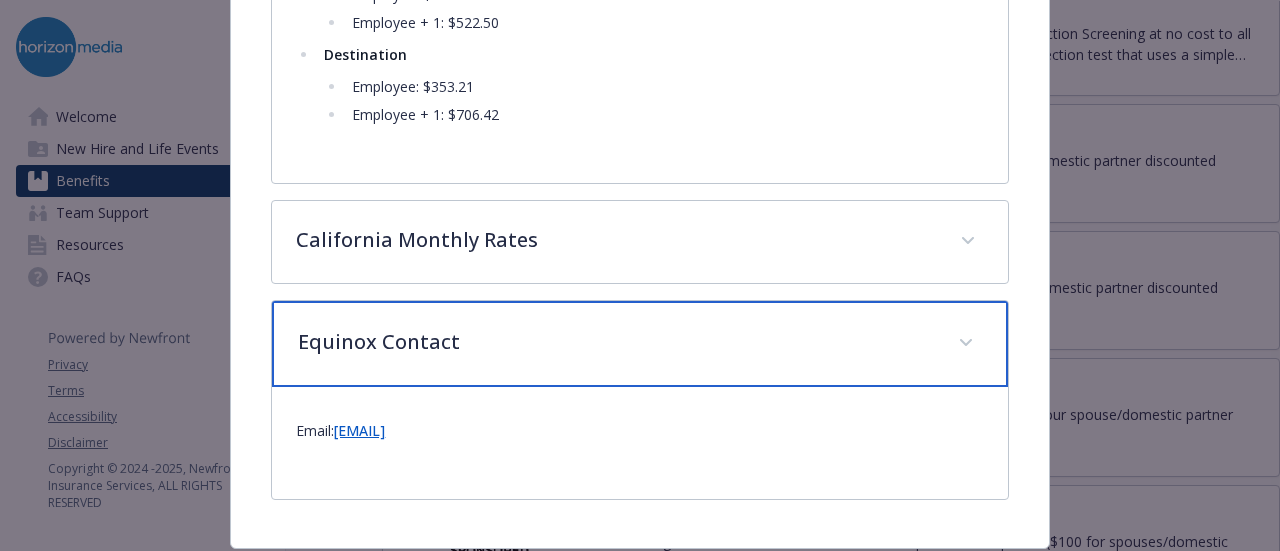 scroll, scrollTop: 1758, scrollLeft: 0, axis: vertical 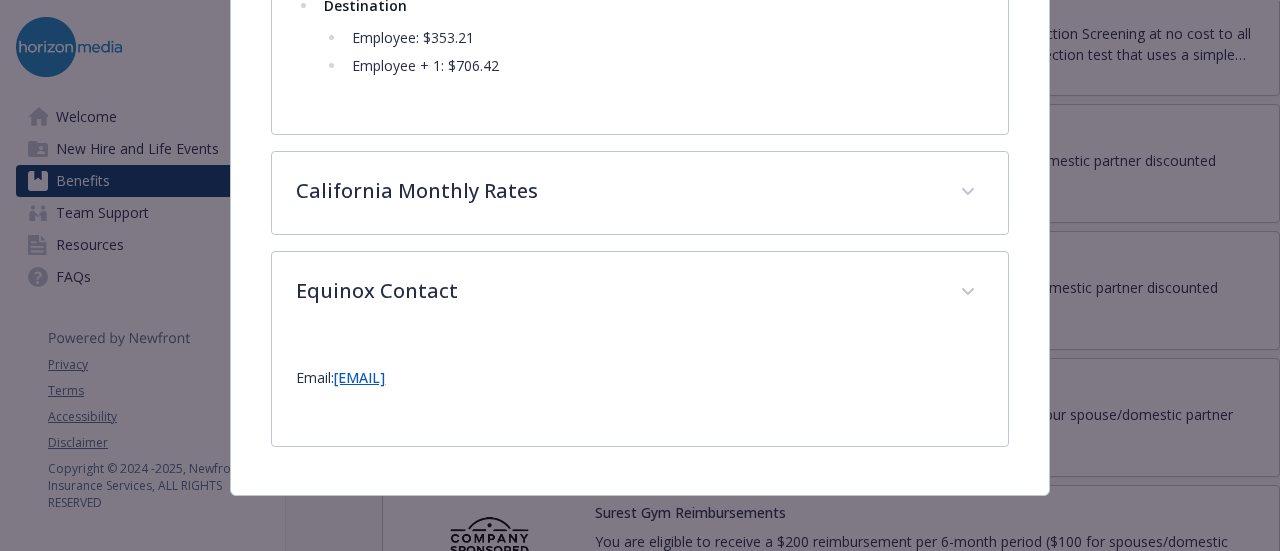 click on "[EMAIL]" at bounding box center (359, 377) 